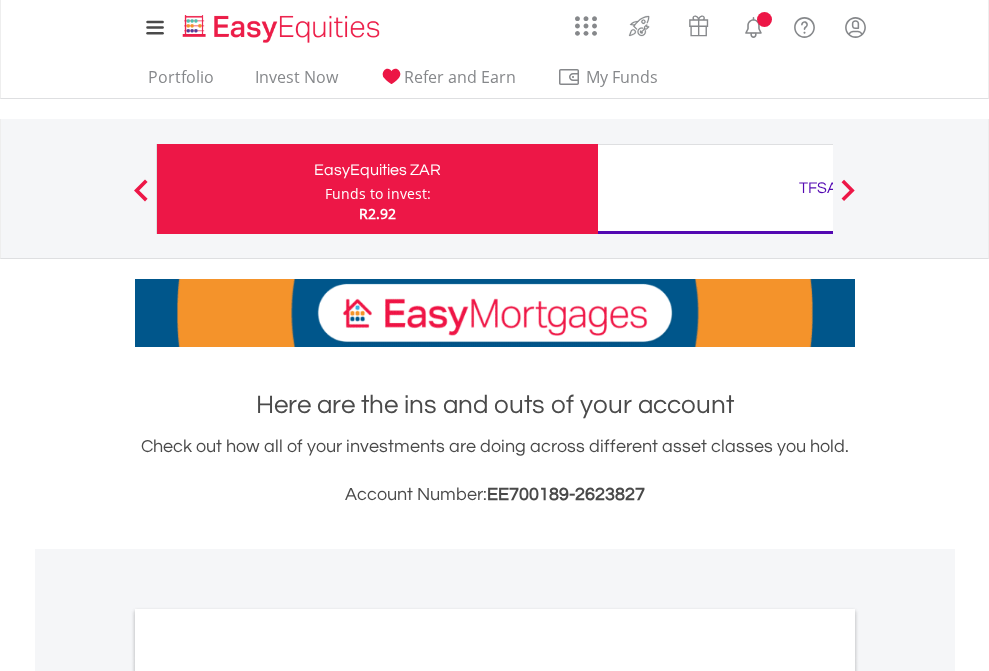 scroll, scrollTop: 0, scrollLeft: 0, axis: both 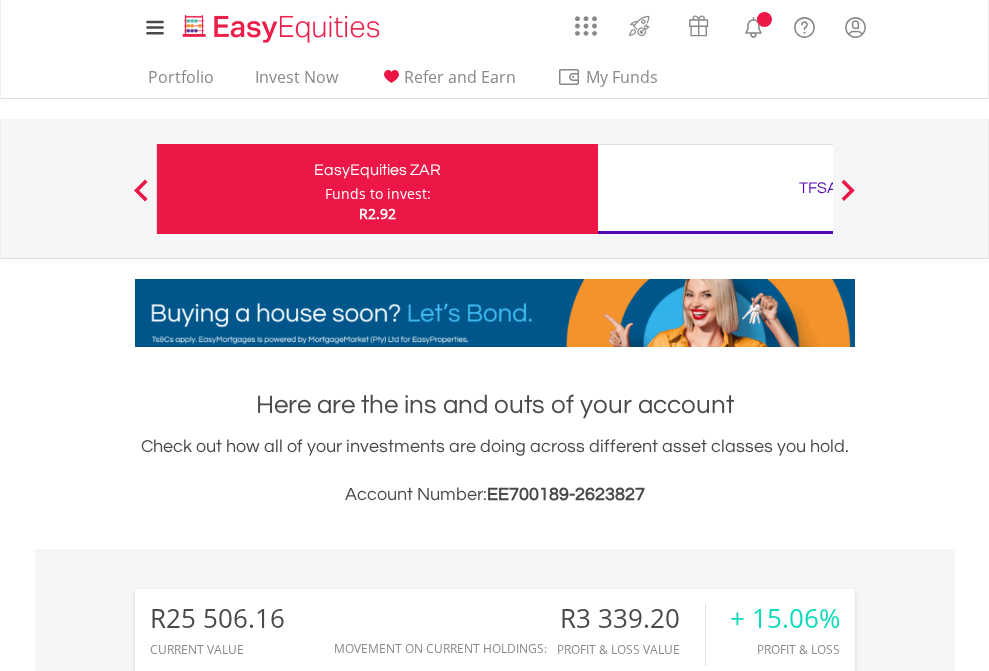 click on "Funds to invest:" at bounding box center (378, 194) 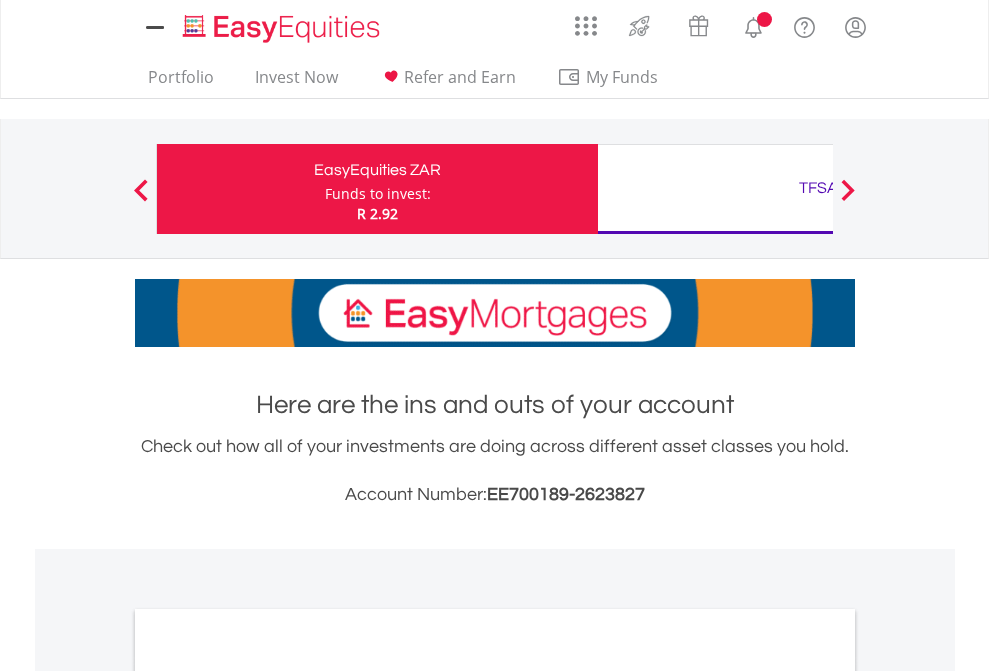 scroll, scrollTop: 0, scrollLeft: 0, axis: both 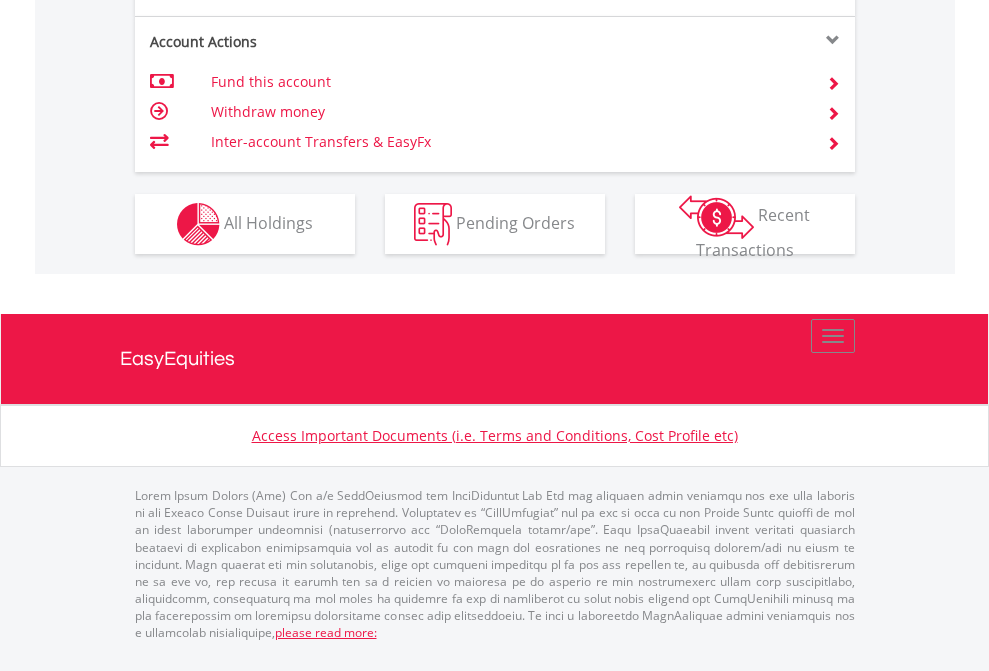 click on "Investment types" at bounding box center [706, -337] 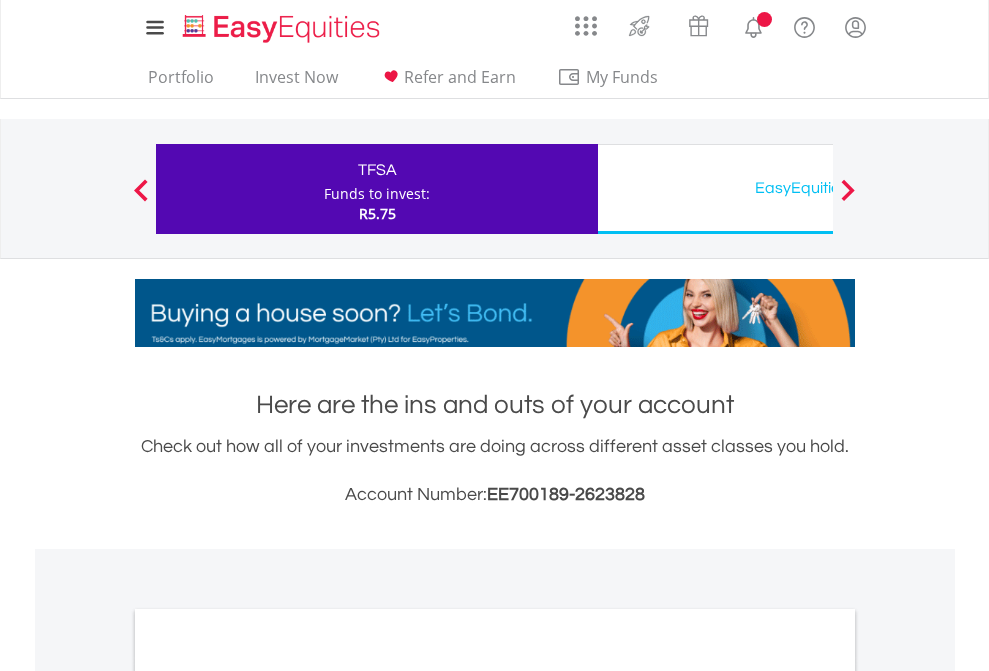 scroll, scrollTop: 0, scrollLeft: 0, axis: both 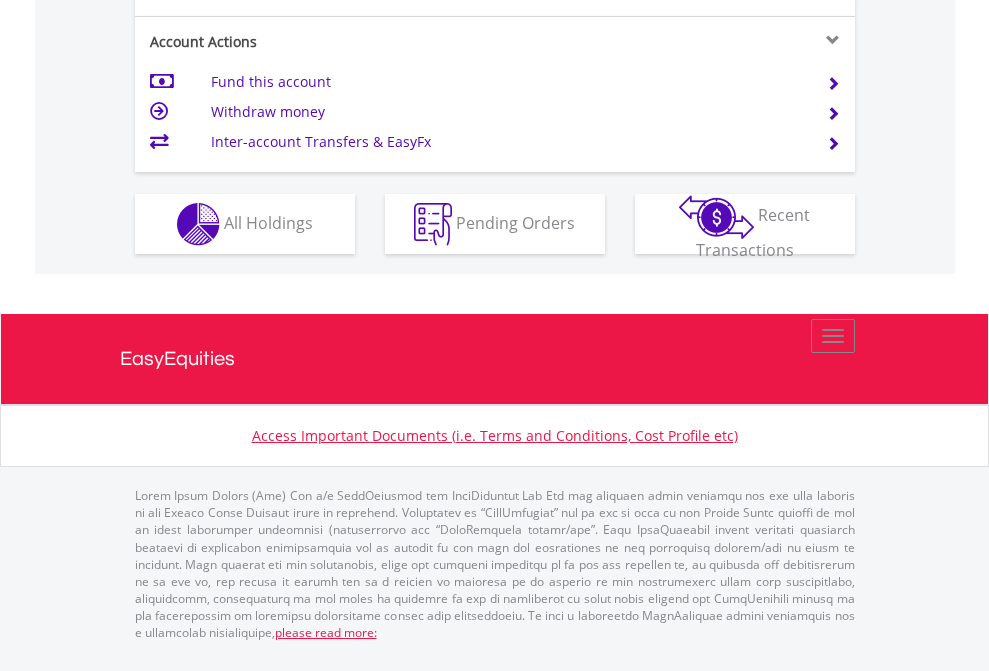 click on "Investment types" at bounding box center (706, -337) 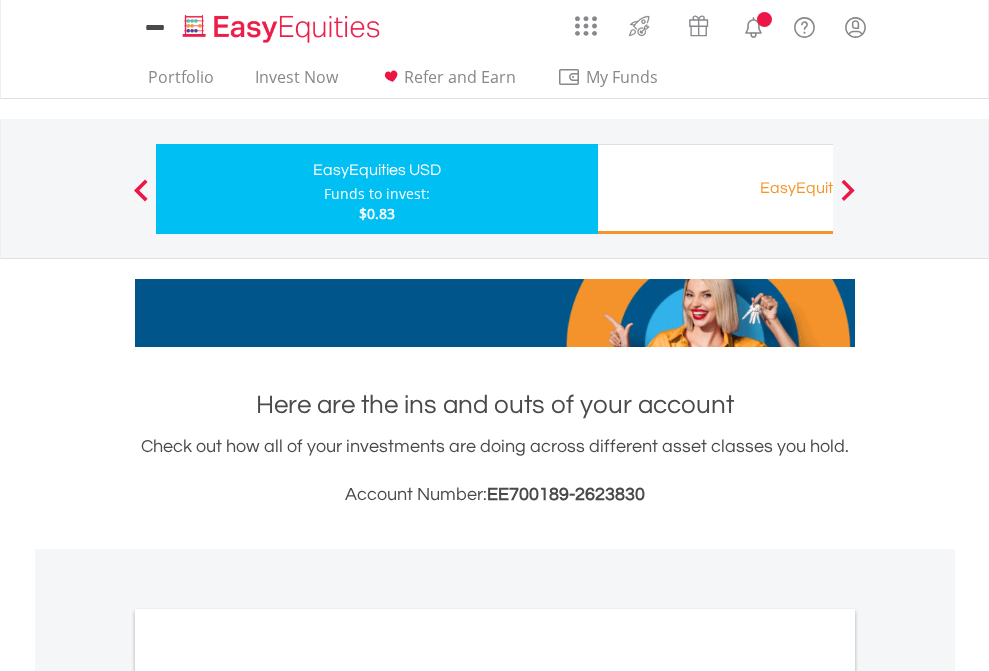 scroll, scrollTop: 0, scrollLeft: 0, axis: both 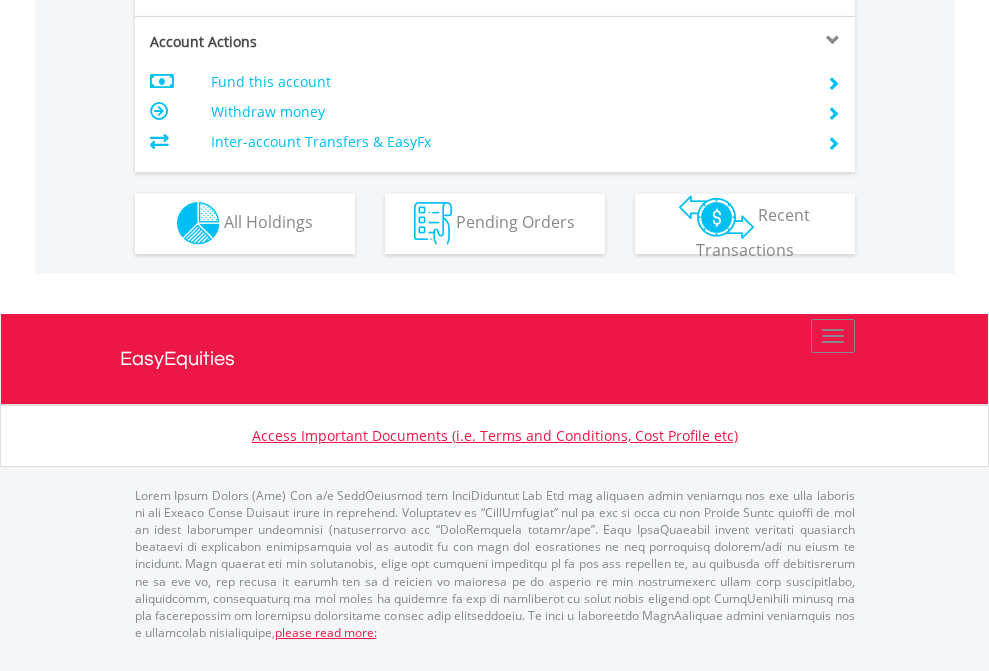 click on "Investment types" at bounding box center (706, -353) 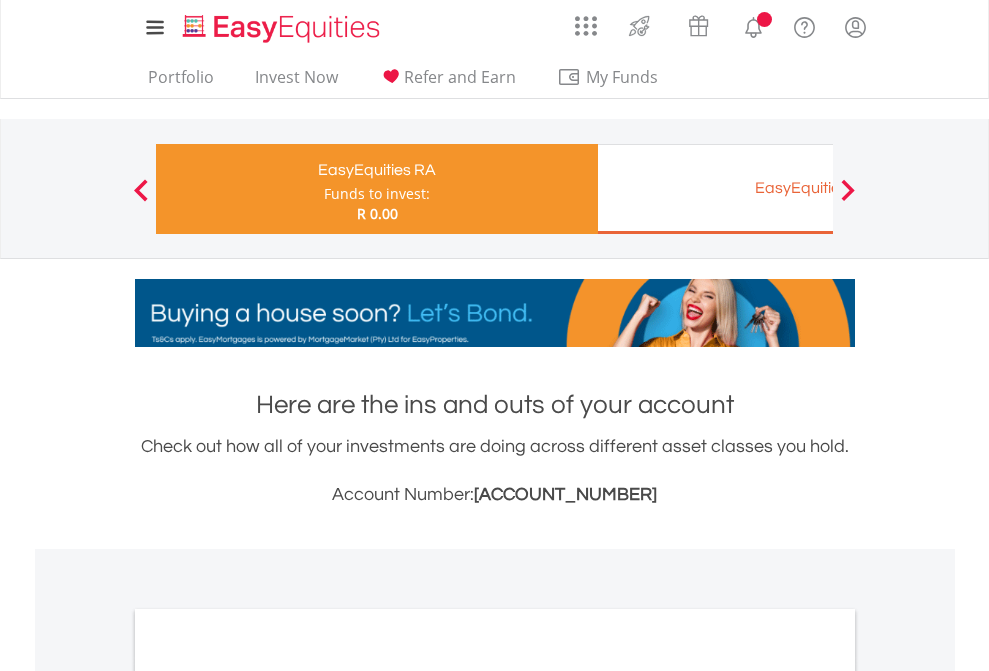 scroll, scrollTop: 0, scrollLeft: 0, axis: both 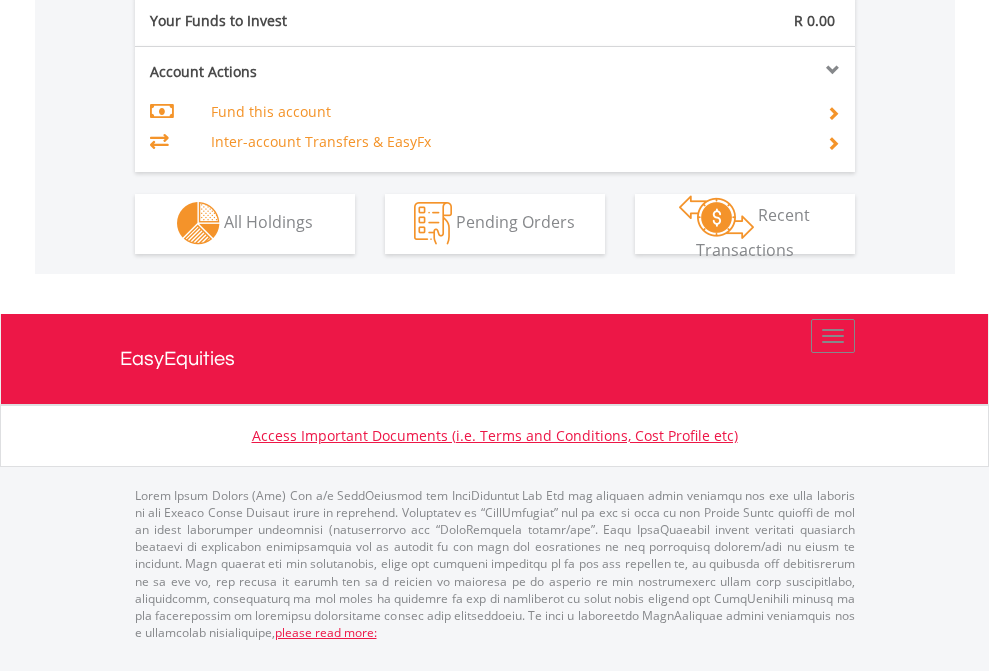 click on "Investment types" at bounding box center [706, -323] 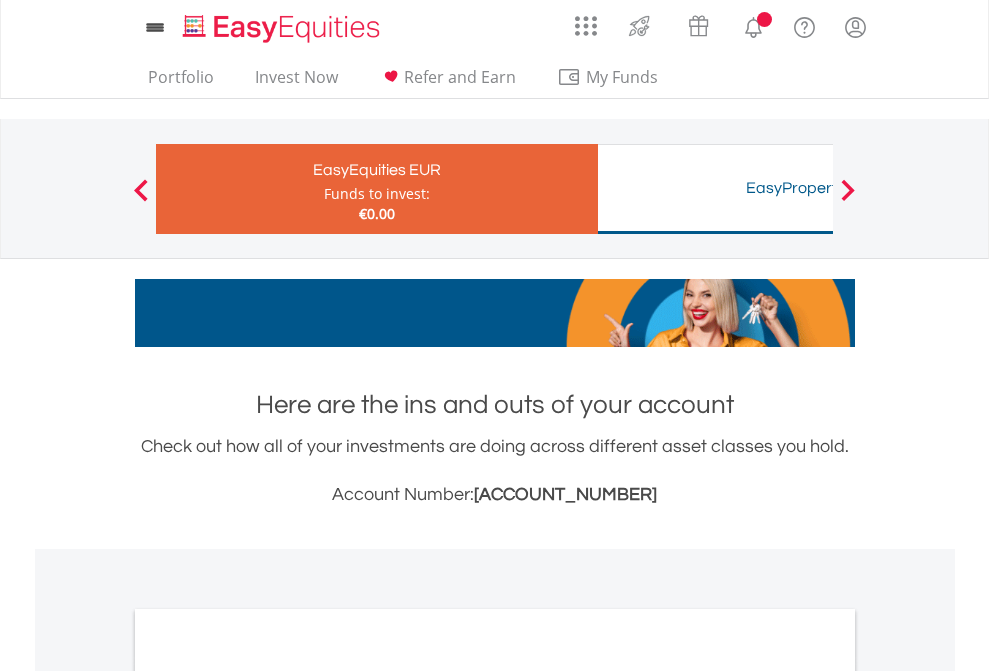 scroll, scrollTop: 0, scrollLeft: 0, axis: both 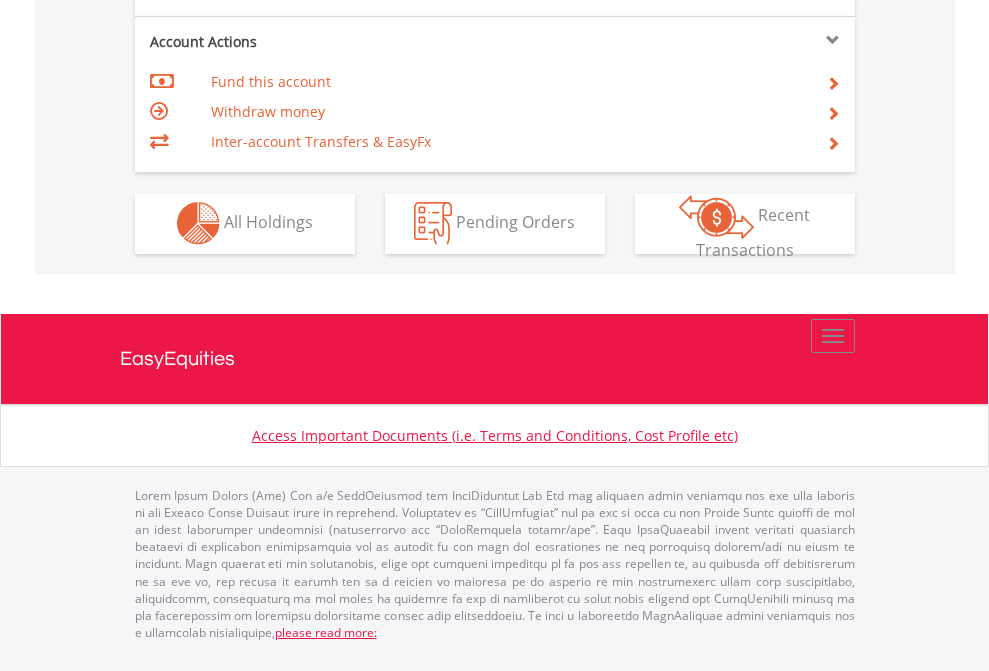 click on "Investment types" at bounding box center [706, -353] 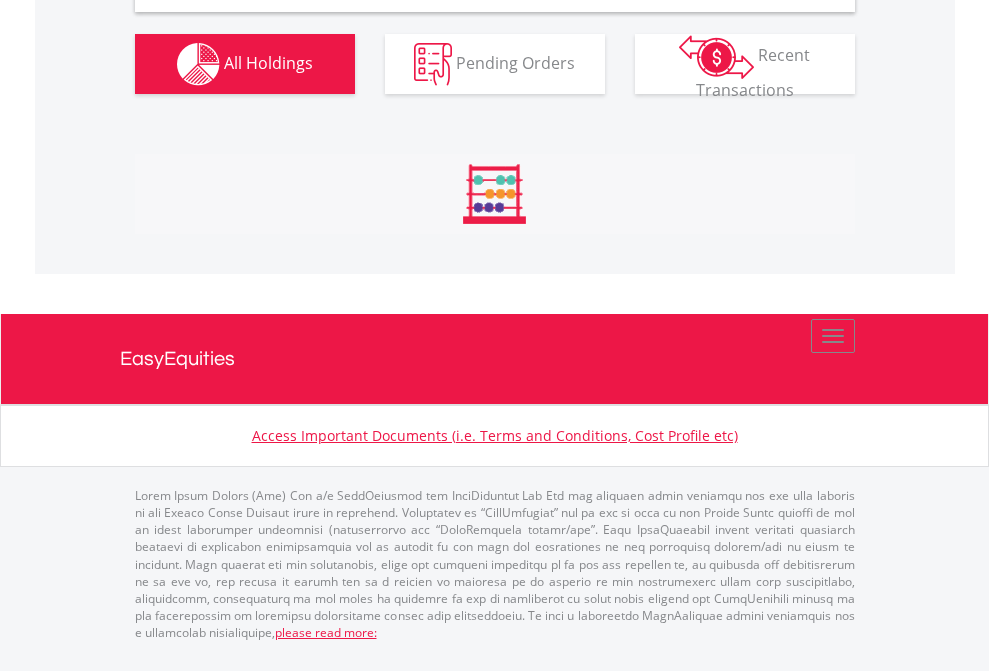 scroll, scrollTop: 1933, scrollLeft: 0, axis: vertical 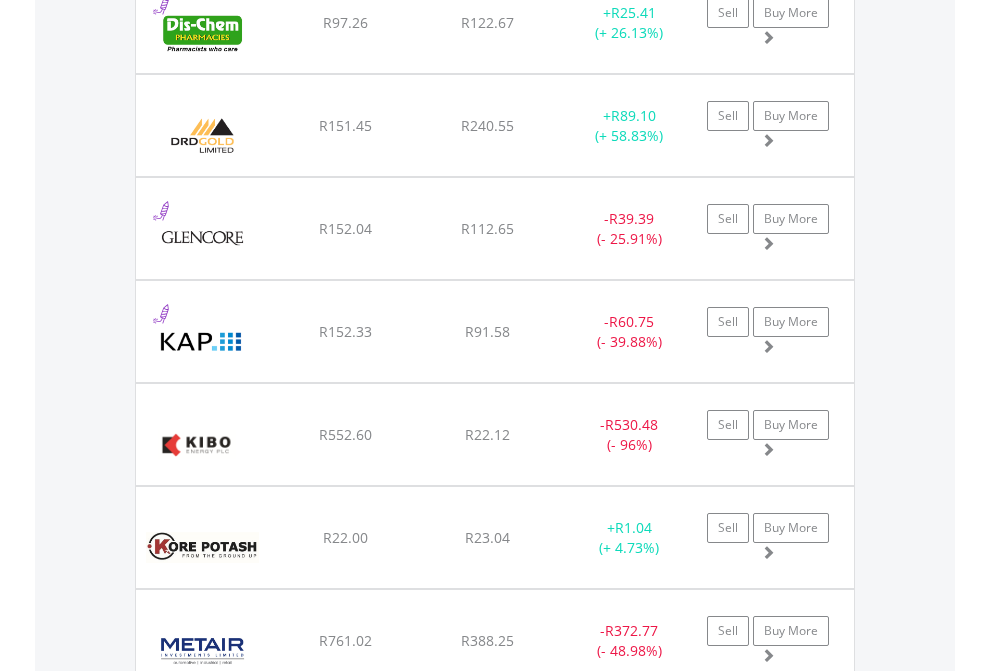 click on "TFSA" at bounding box center [818, -1745] 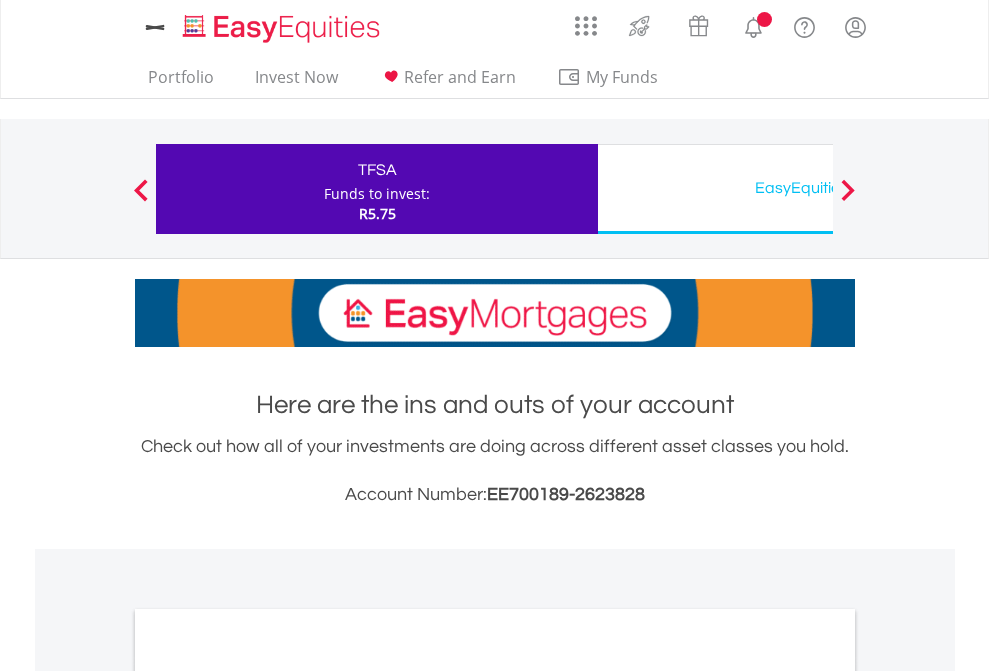 scroll, scrollTop: 1202, scrollLeft: 0, axis: vertical 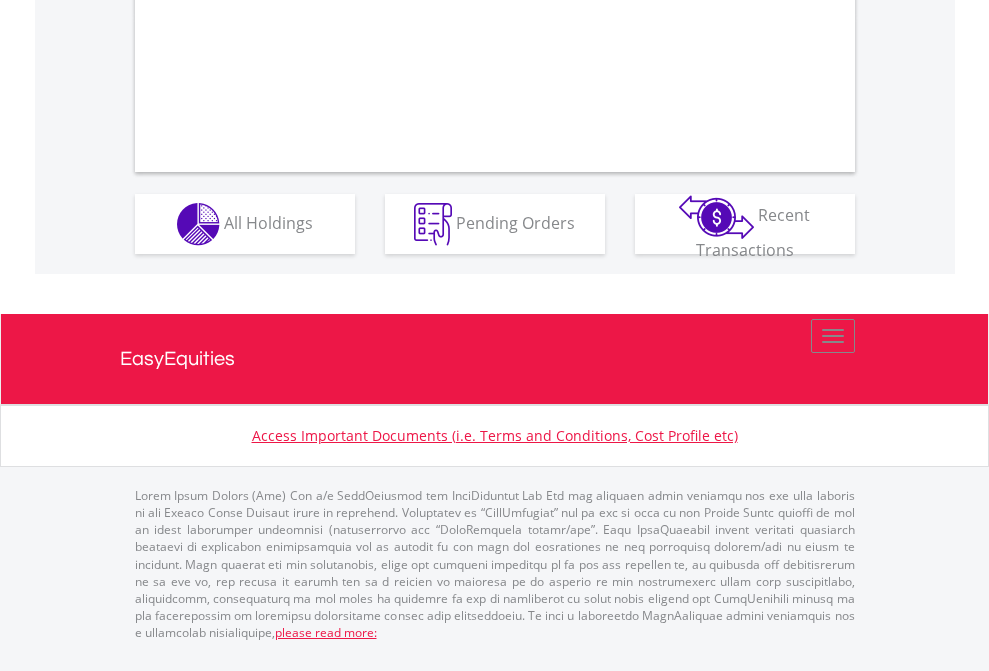 click on "All Holdings" at bounding box center [268, 222] 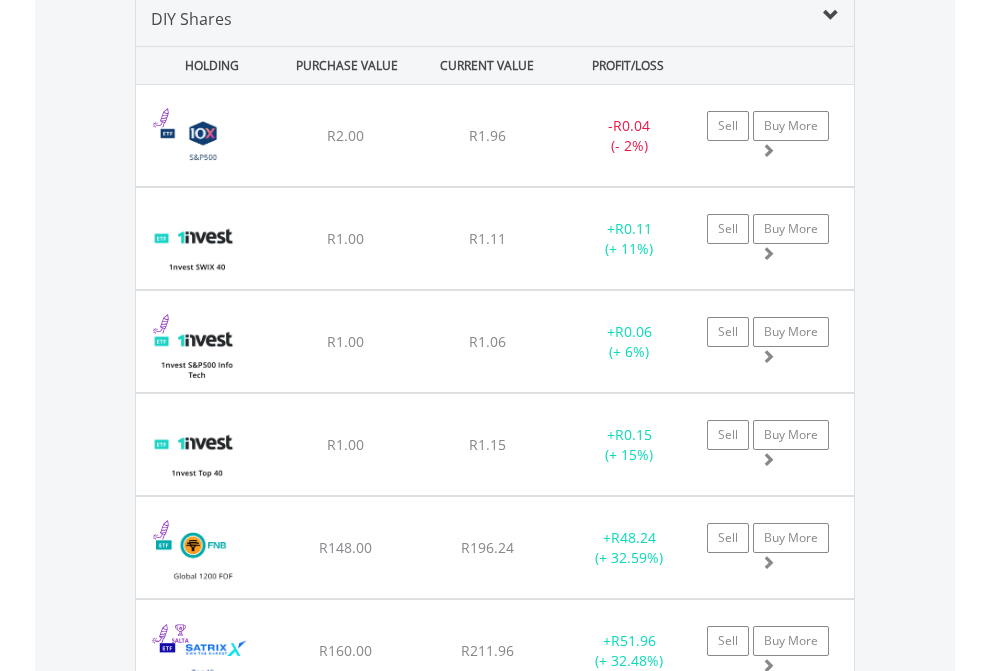 scroll, scrollTop: 1933, scrollLeft: 0, axis: vertical 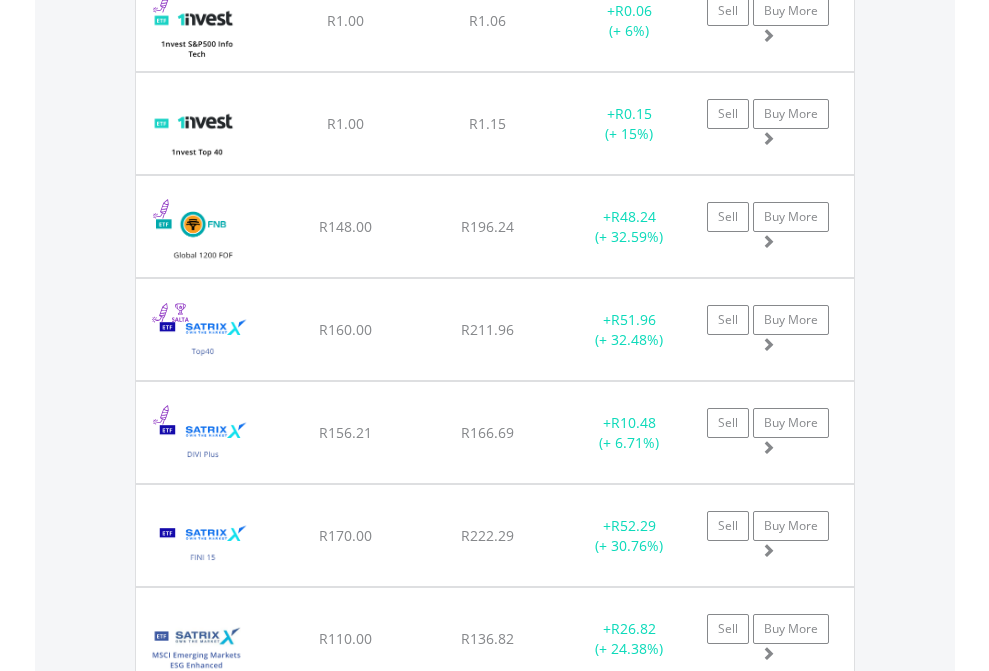 click on "EasyEquities USD" at bounding box center (818, -1745) 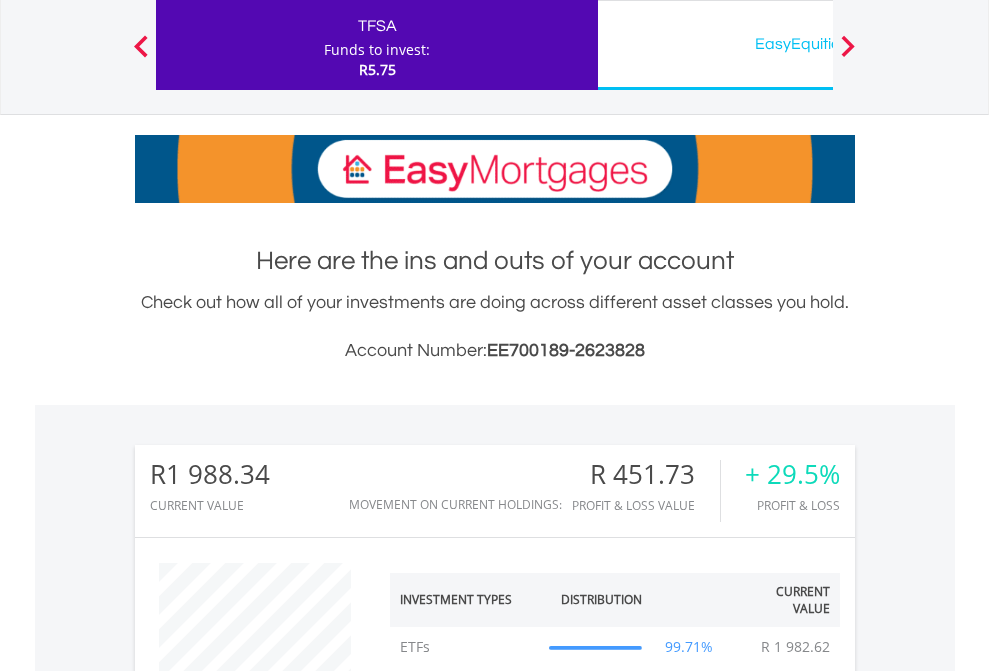 scroll, scrollTop: 999808, scrollLeft: 999687, axis: both 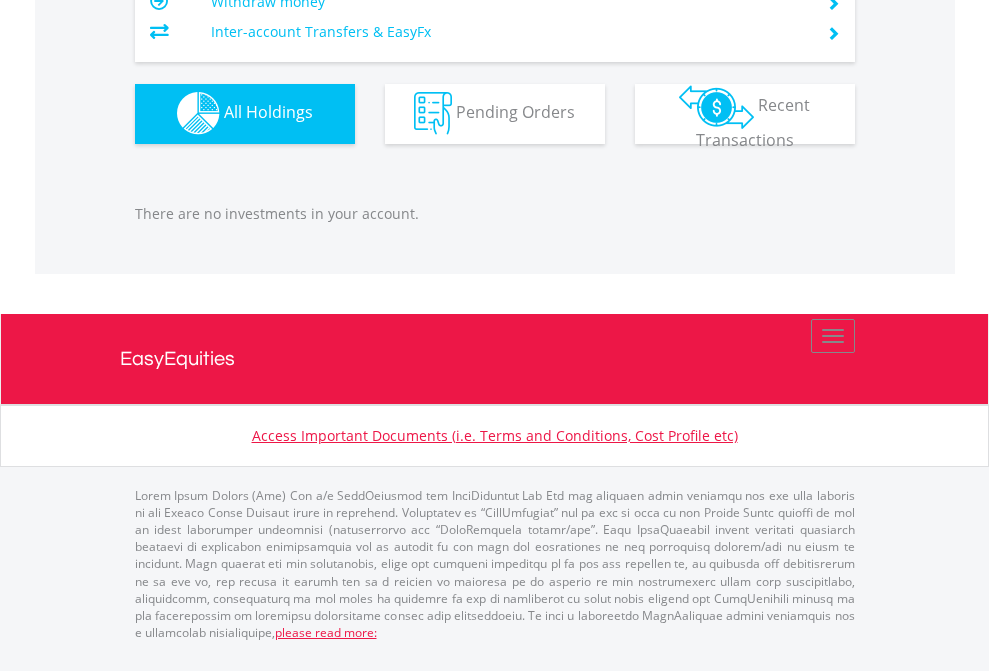 click on "EasyEquities RA" at bounding box center (818, -1142) 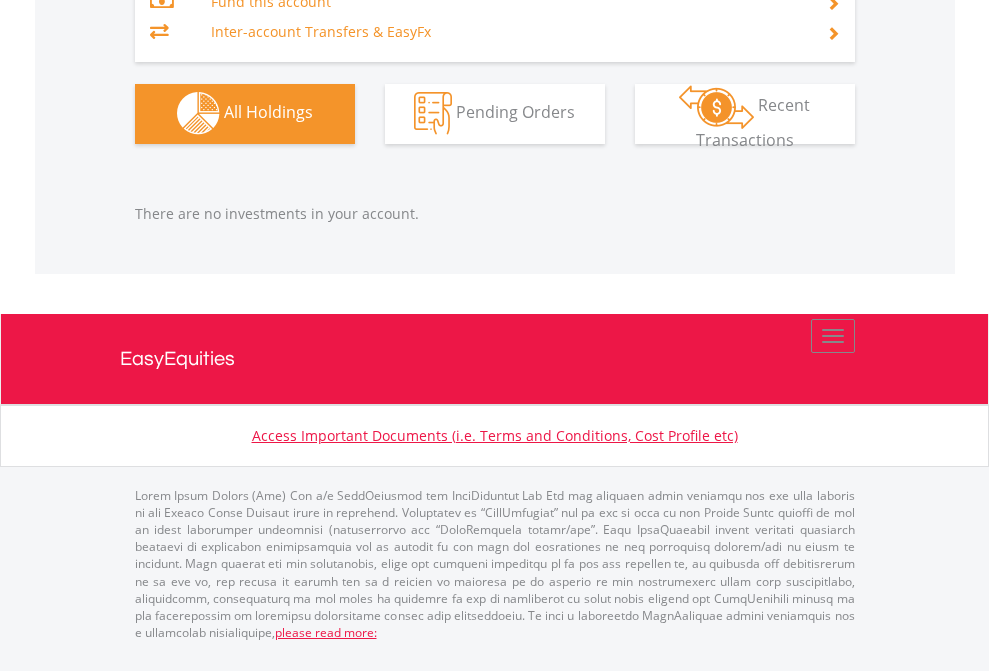 scroll, scrollTop: 1980, scrollLeft: 0, axis: vertical 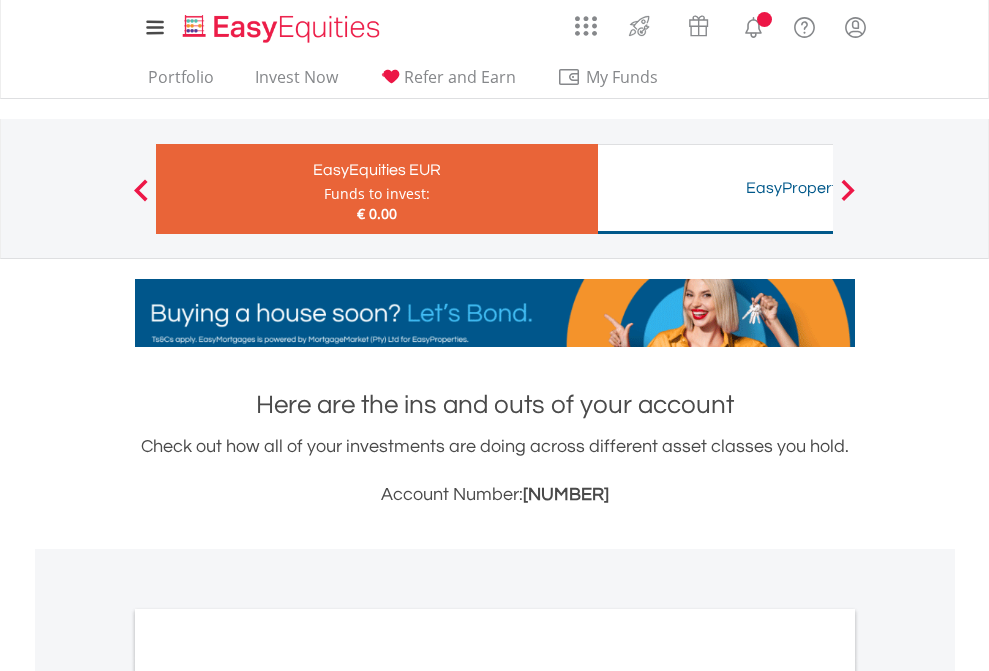 click on "All Holdings" at bounding box center (268, 1096) 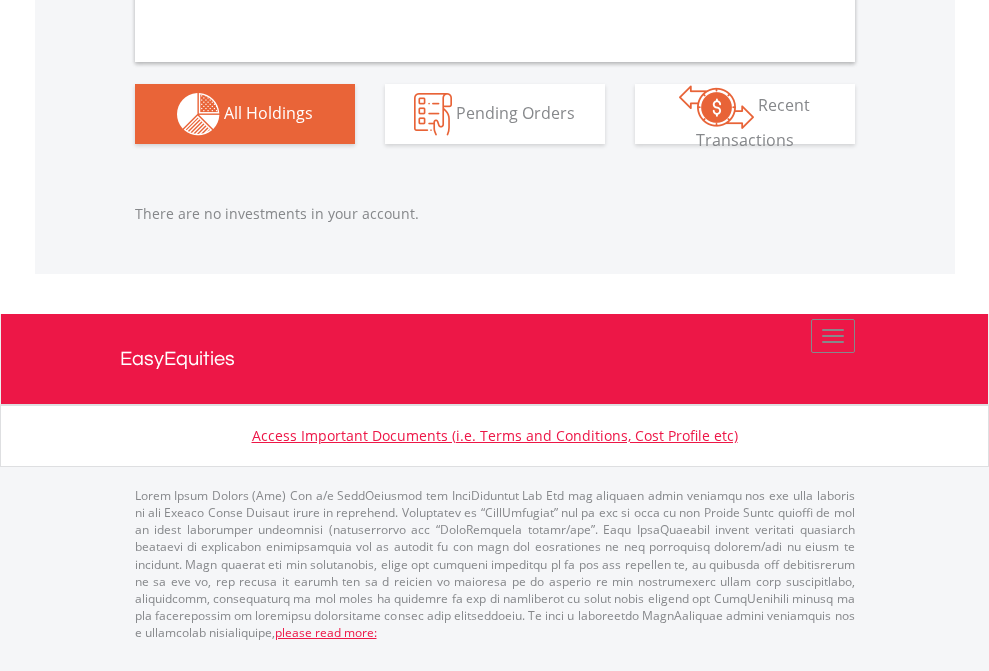 scroll, scrollTop: 1980, scrollLeft: 0, axis: vertical 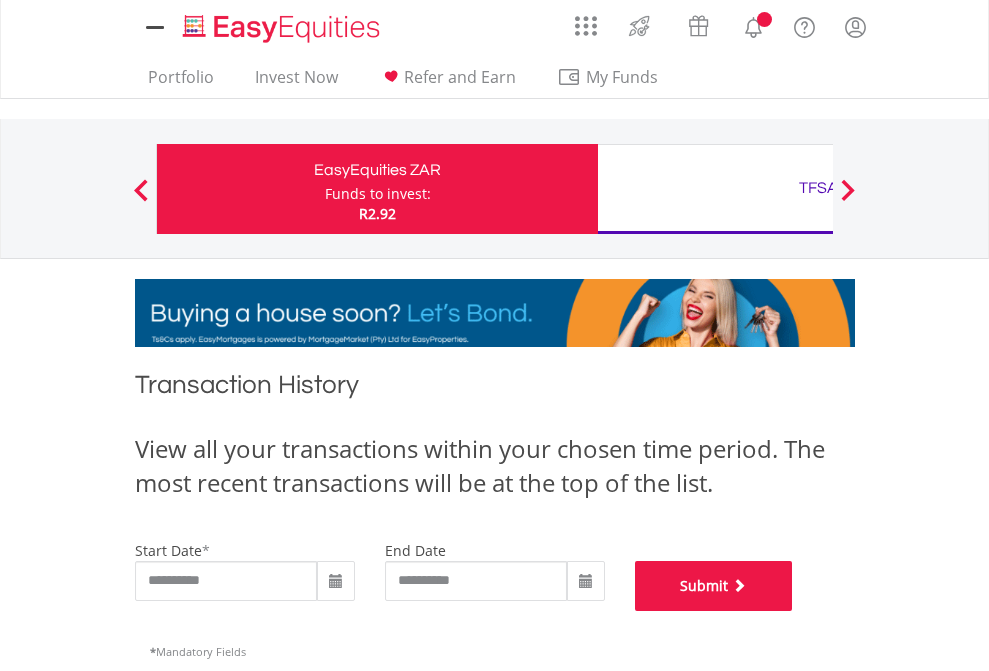 click on "Submit" at bounding box center [714, 586] 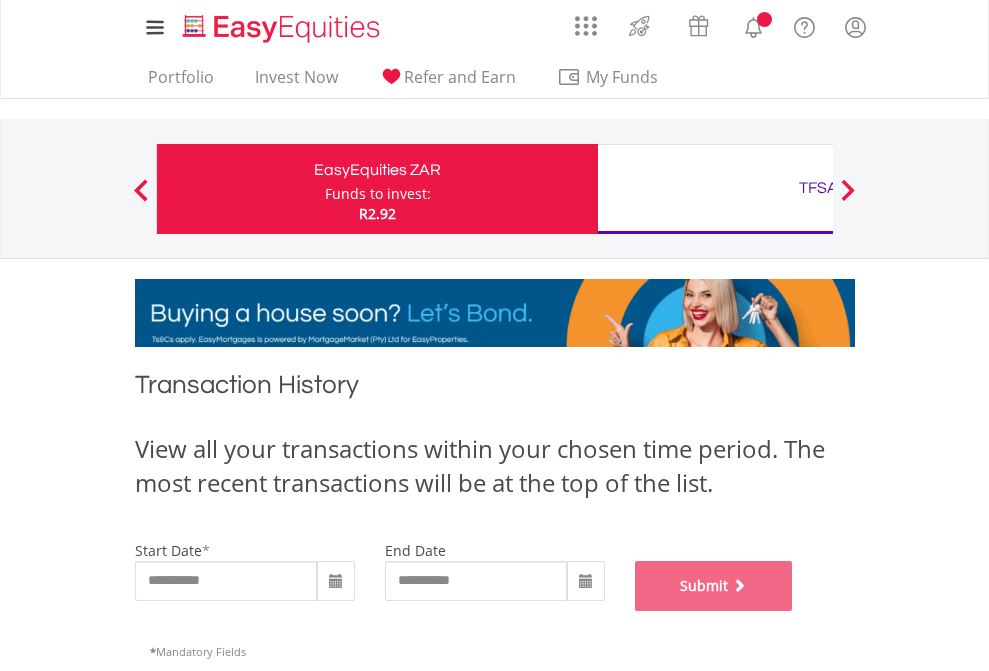 scroll, scrollTop: 811, scrollLeft: 0, axis: vertical 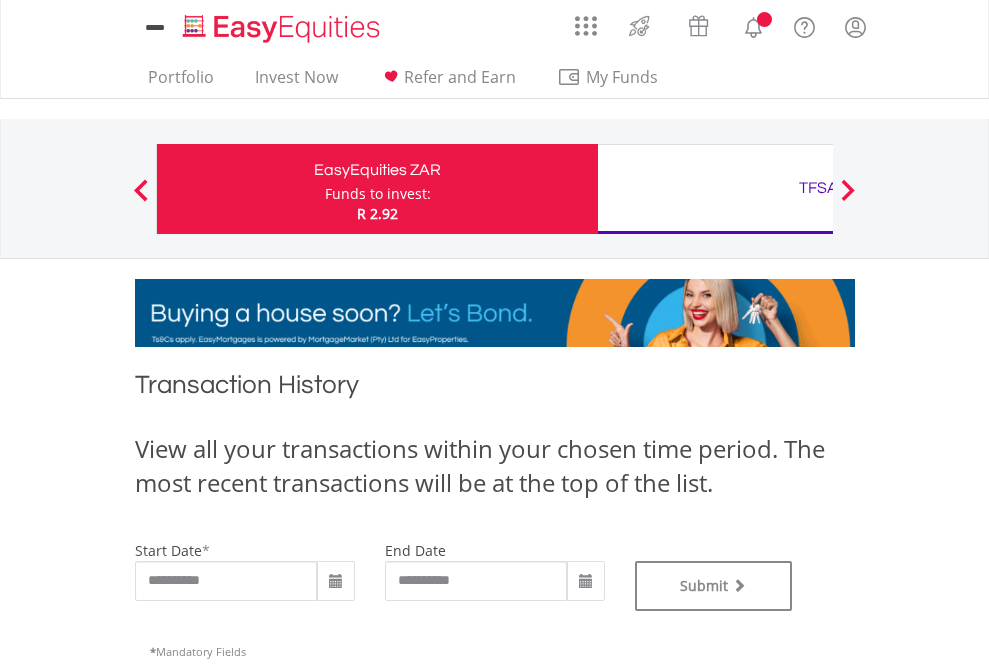 click on "TFSA" at bounding box center (818, 188) 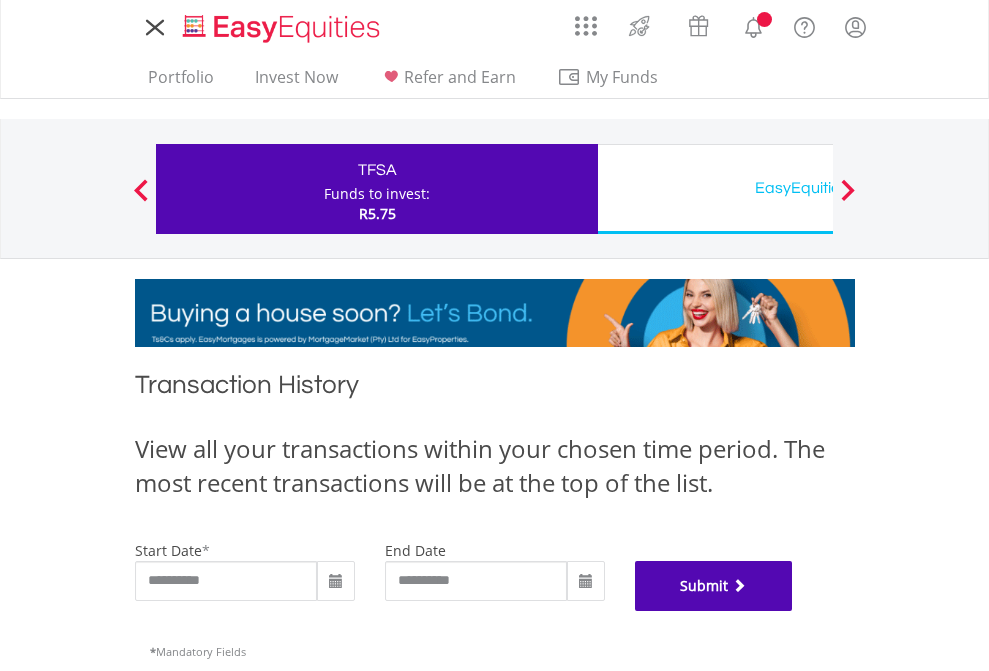click on "Submit" at bounding box center (714, 586) 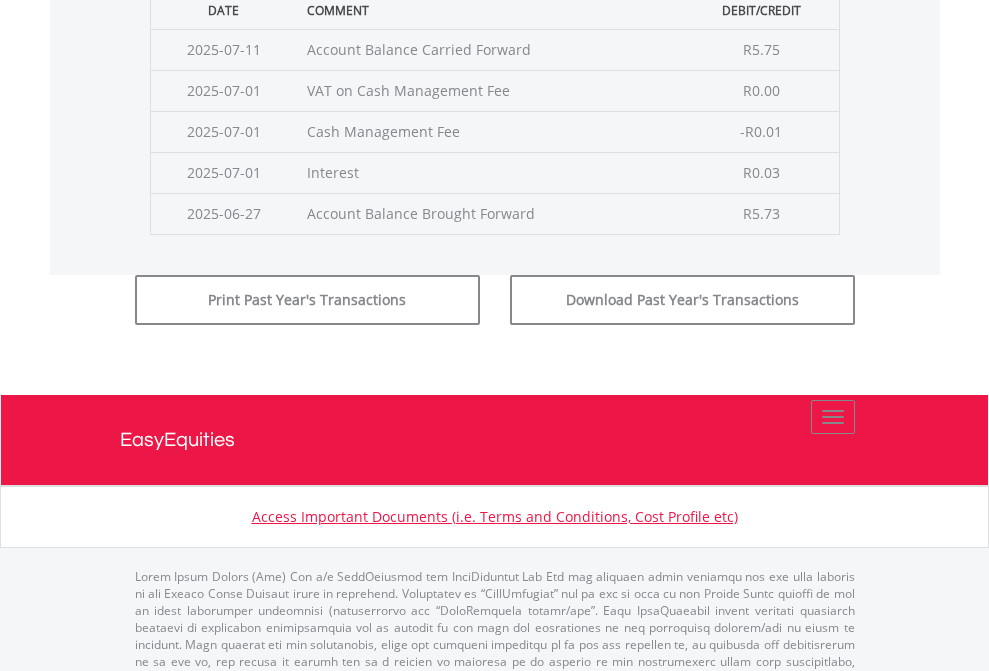scroll, scrollTop: 811, scrollLeft: 0, axis: vertical 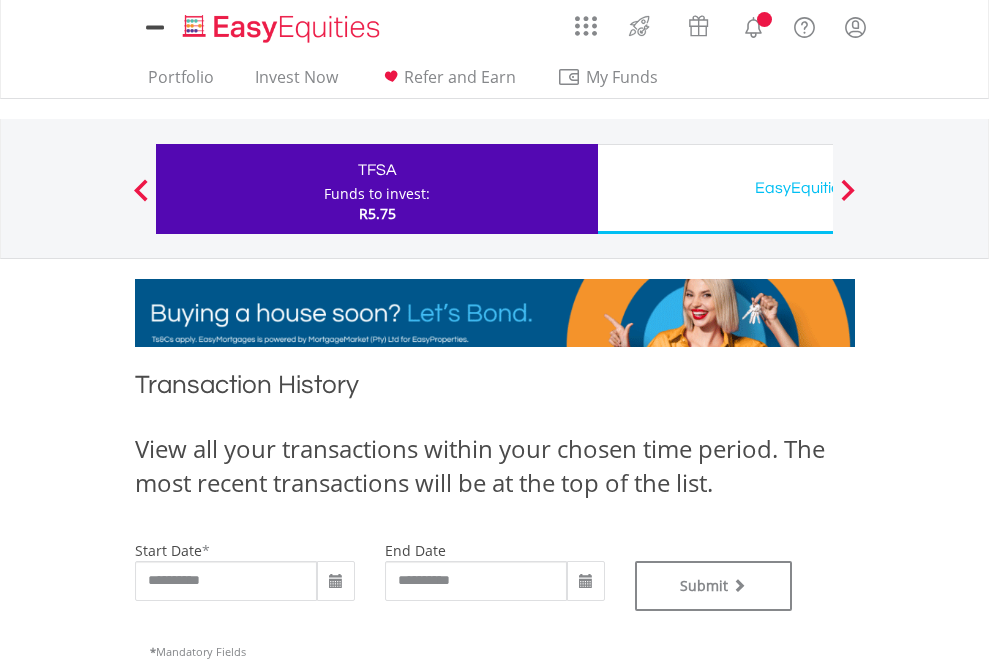 click on "EasyEquities USD" at bounding box center [818, 188] 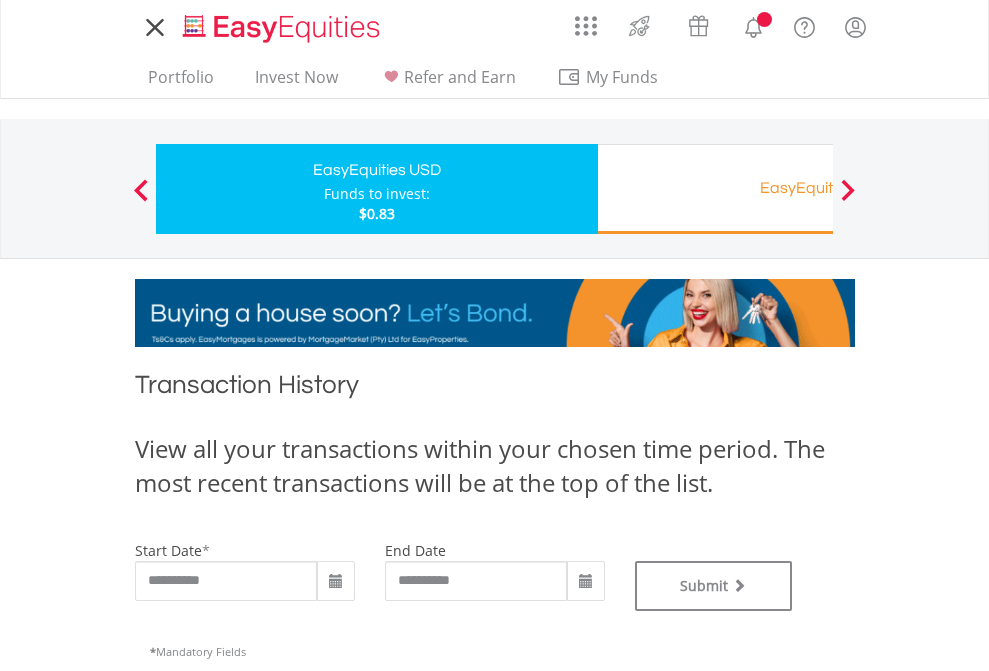 scroll, scrollTop: 0, scrollLeft: 0, axis: both 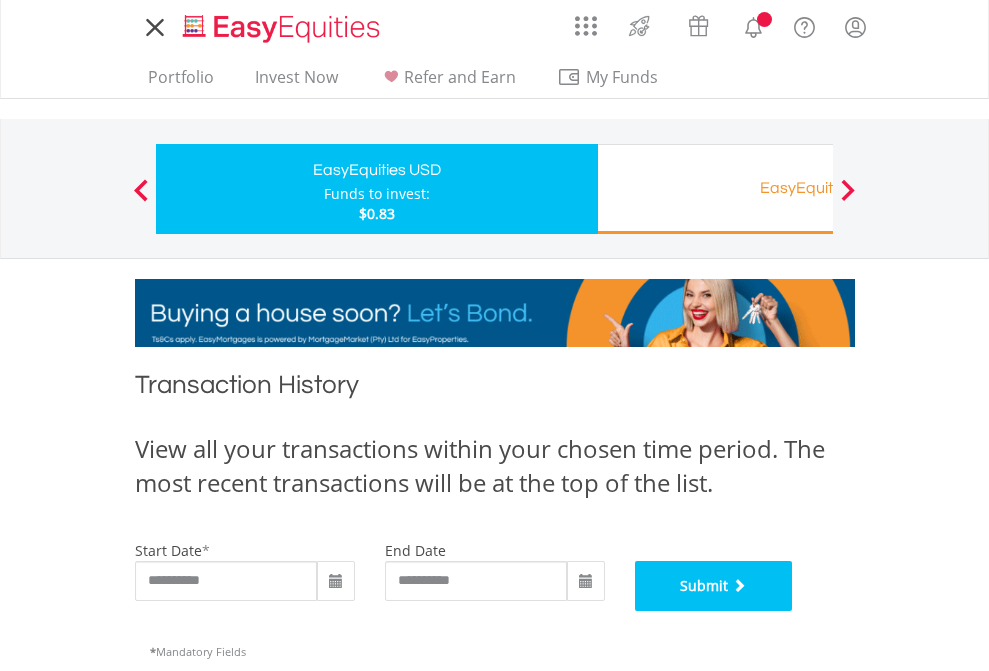 click on "Submit" at bounding box center [714, 586] 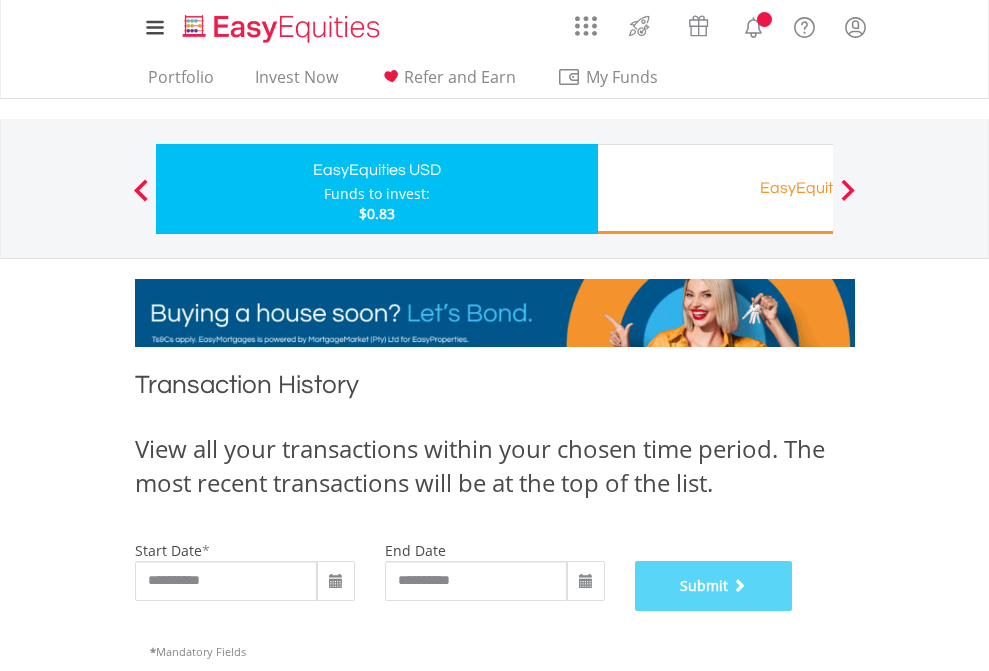 scroll, scrollTop: 811, scrollLeft: 0, axis: vertical 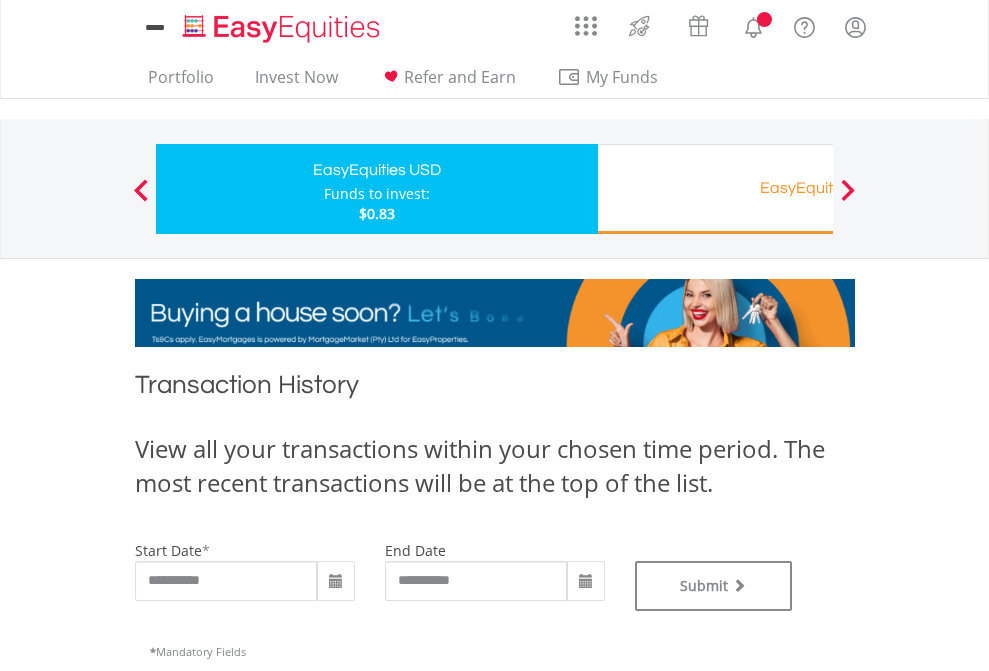 click on "EasyEquities RA" at bounding box center (818, 188) 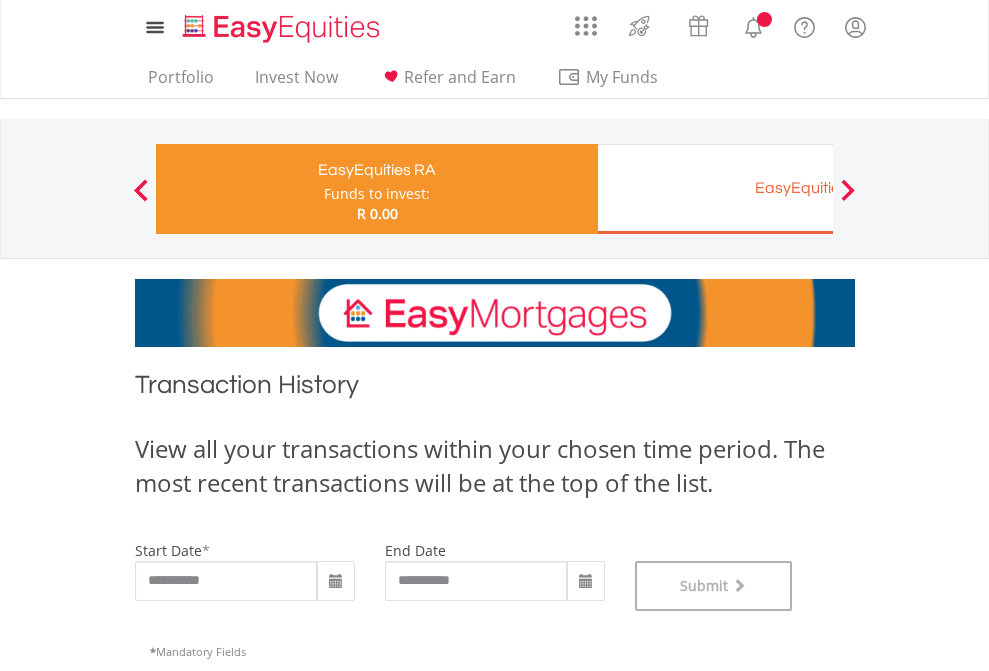 scroll, scrollTop: 811, scrollLeft: 0, axis: vertical 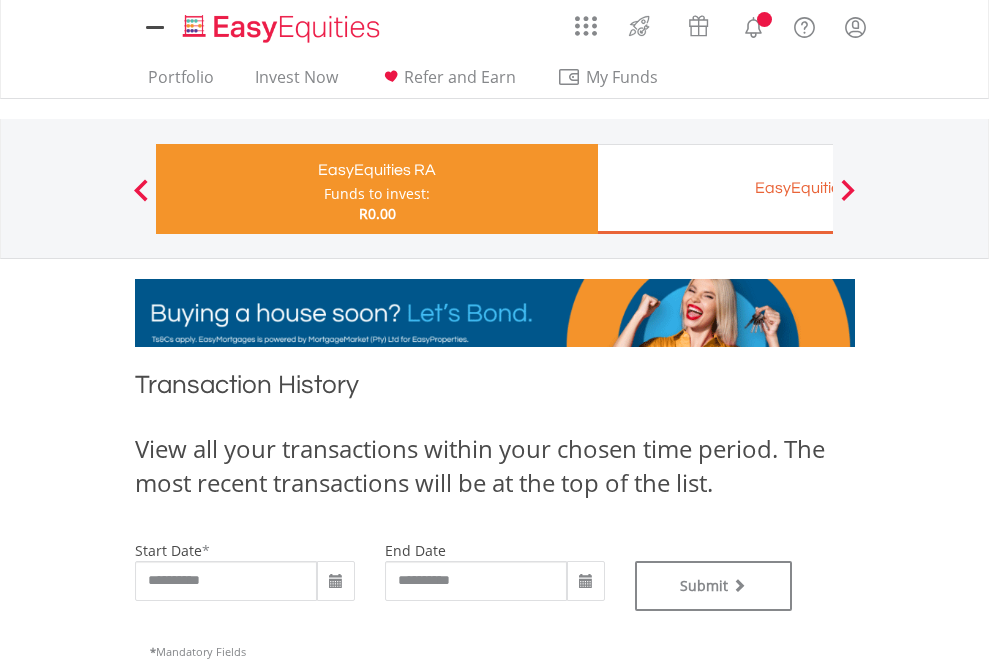 click on "EasyEquities EUR" at bounding box center [818, 188] 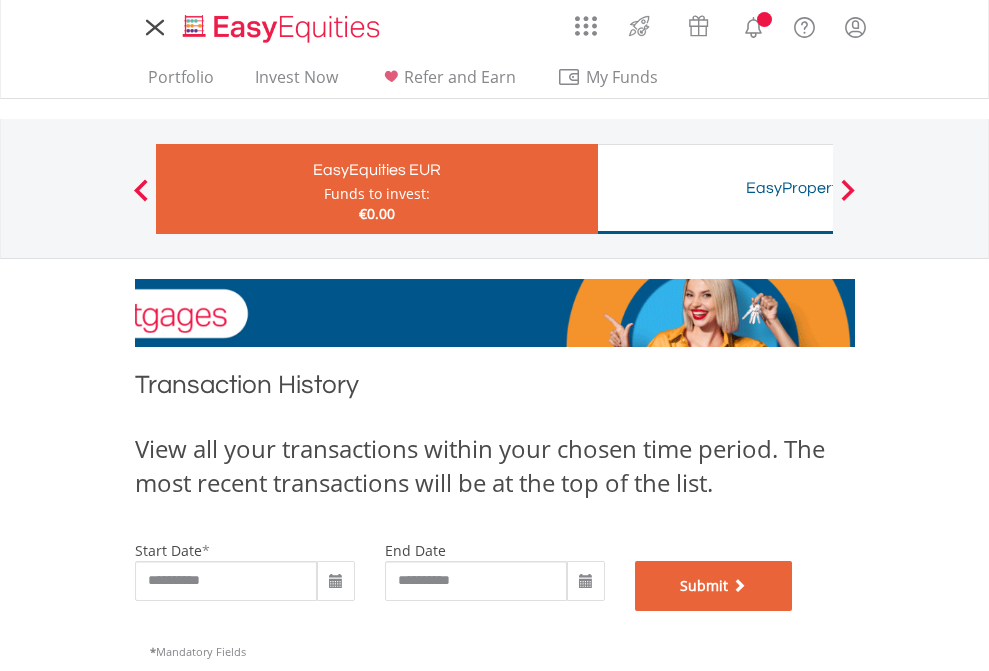 click on "Submit" at bounding box center [714, 586] 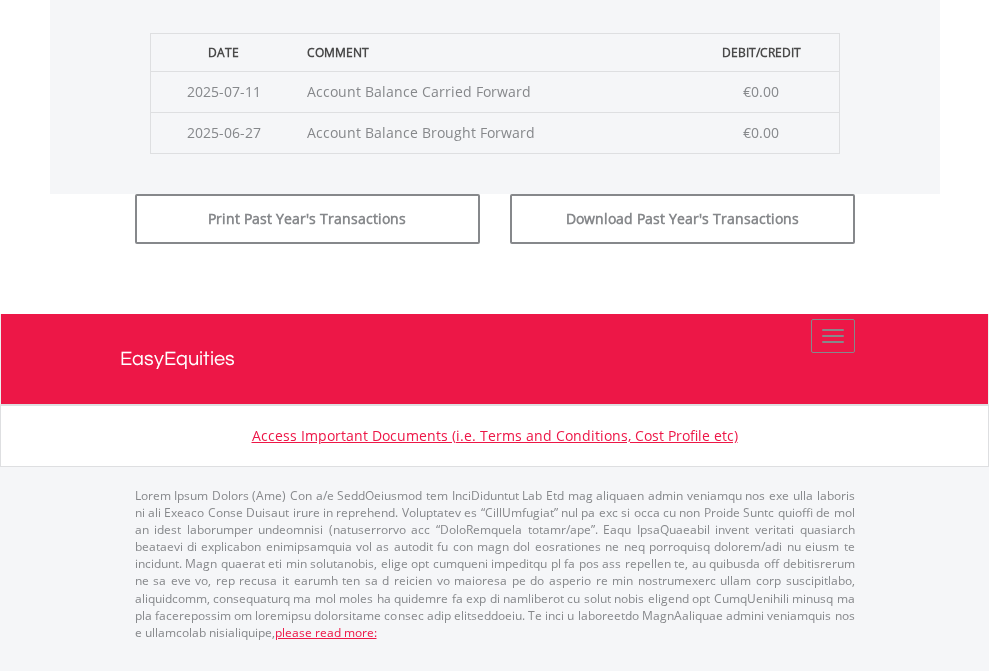 scroll, scrollTop: 811, scrollLeft: 0, axis: vertical 